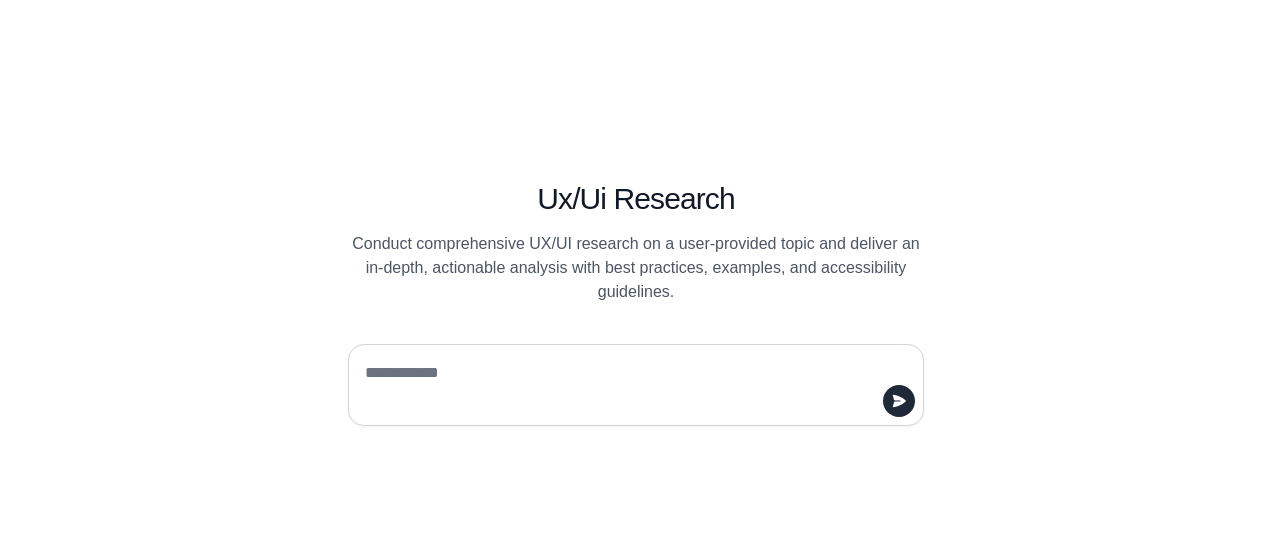 click at bounding box center [630, 385] 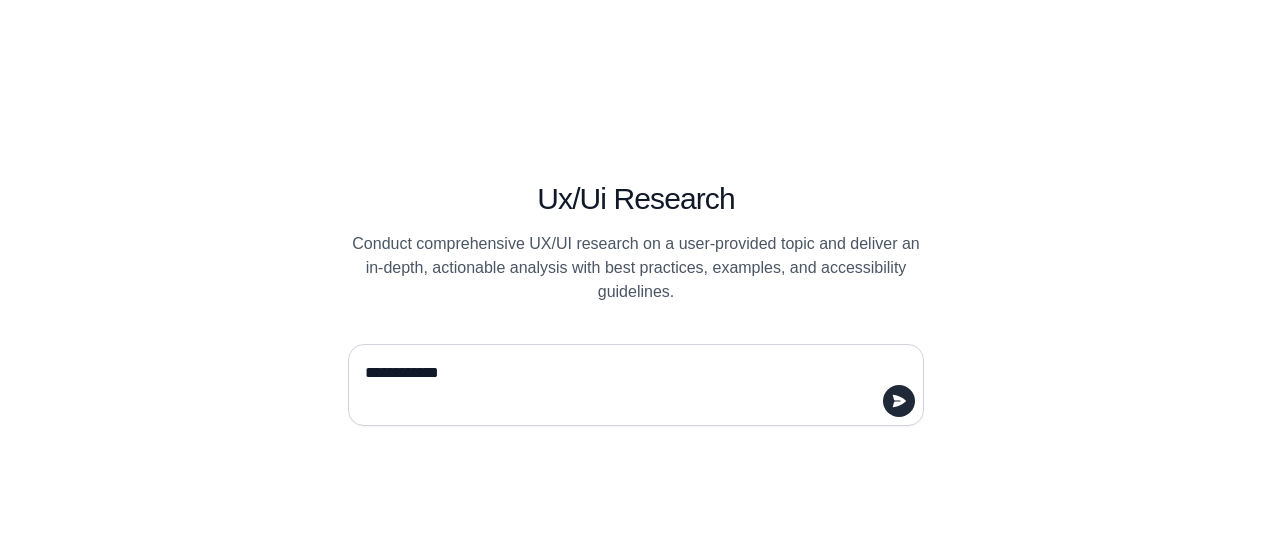 drag, startPoint x: 587, startPoint y: 362, endPoint x: 291, endPoint y: 361, distance: 296.00168 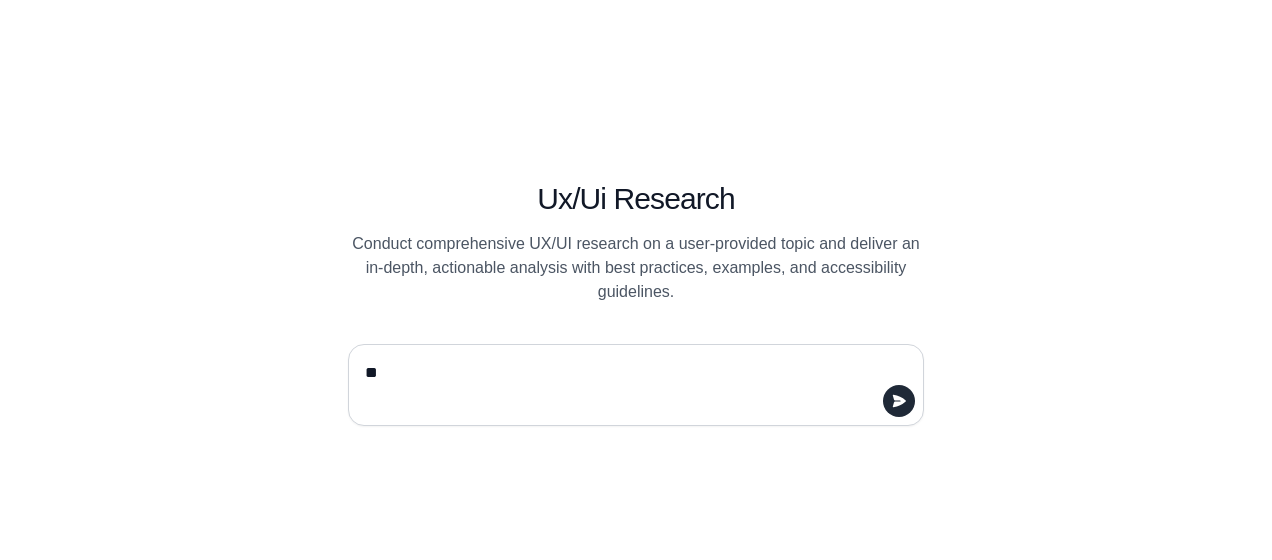 type on "*" 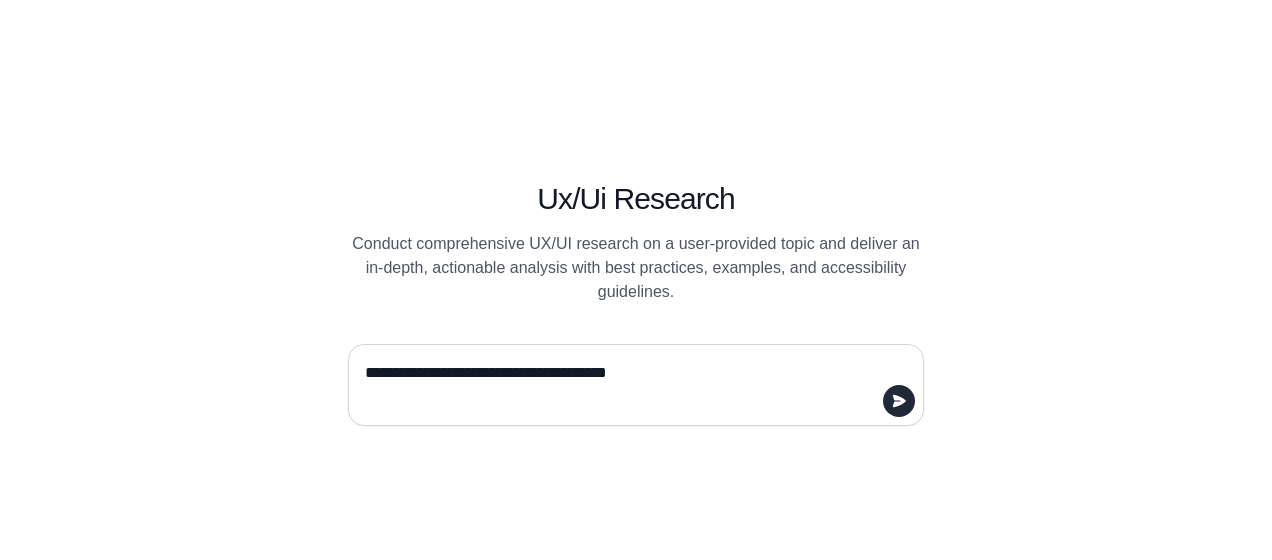 type on "**********" 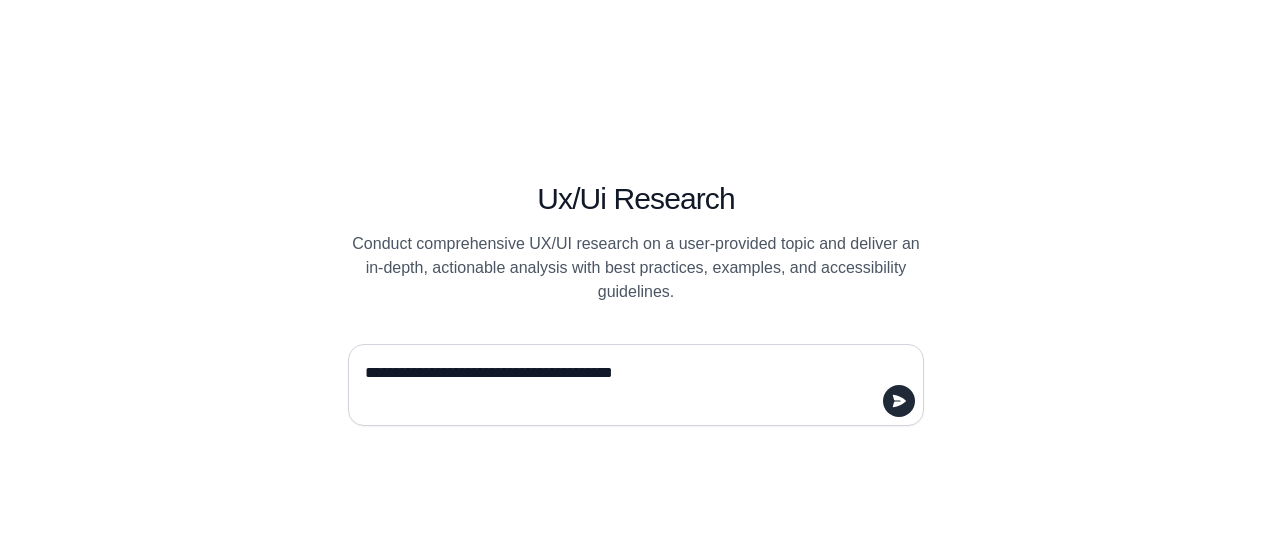 type 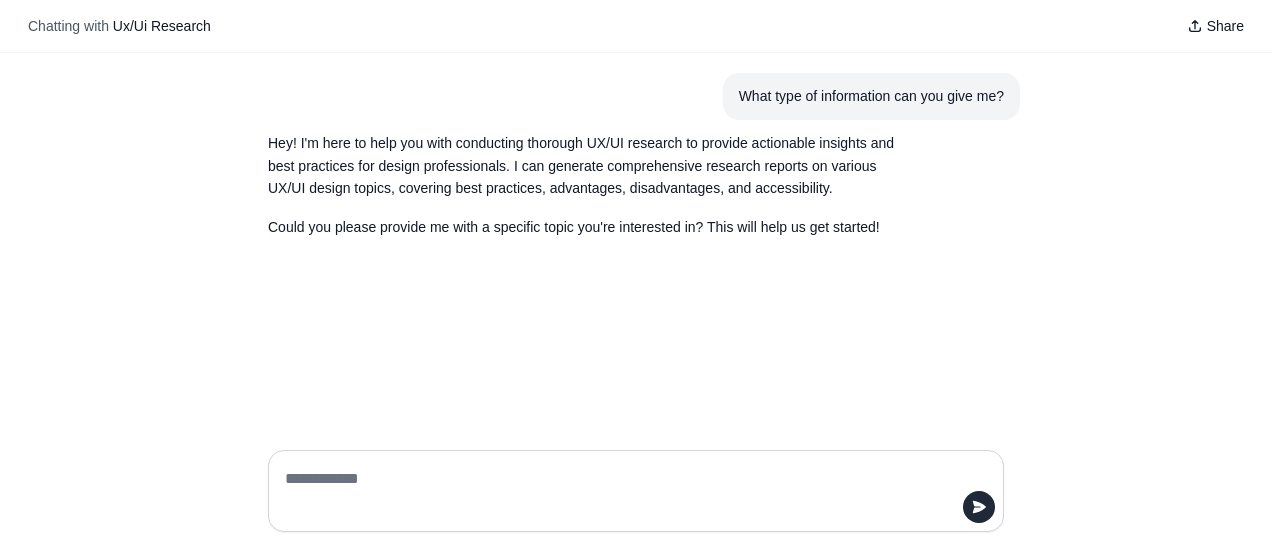 click at bounding box center (630, 491) 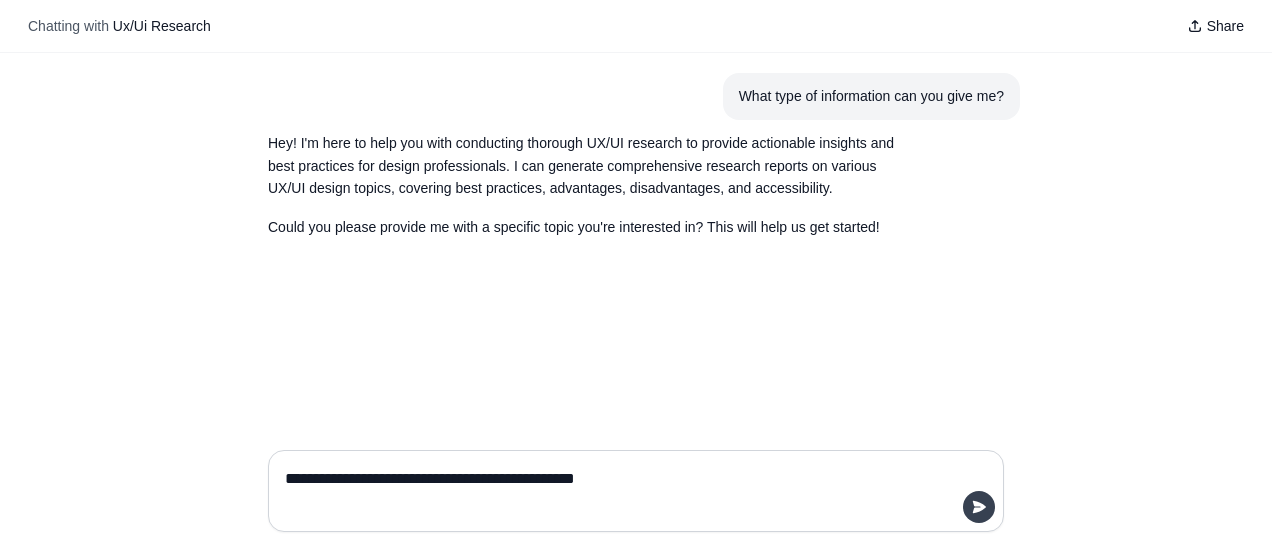 type on "**********" 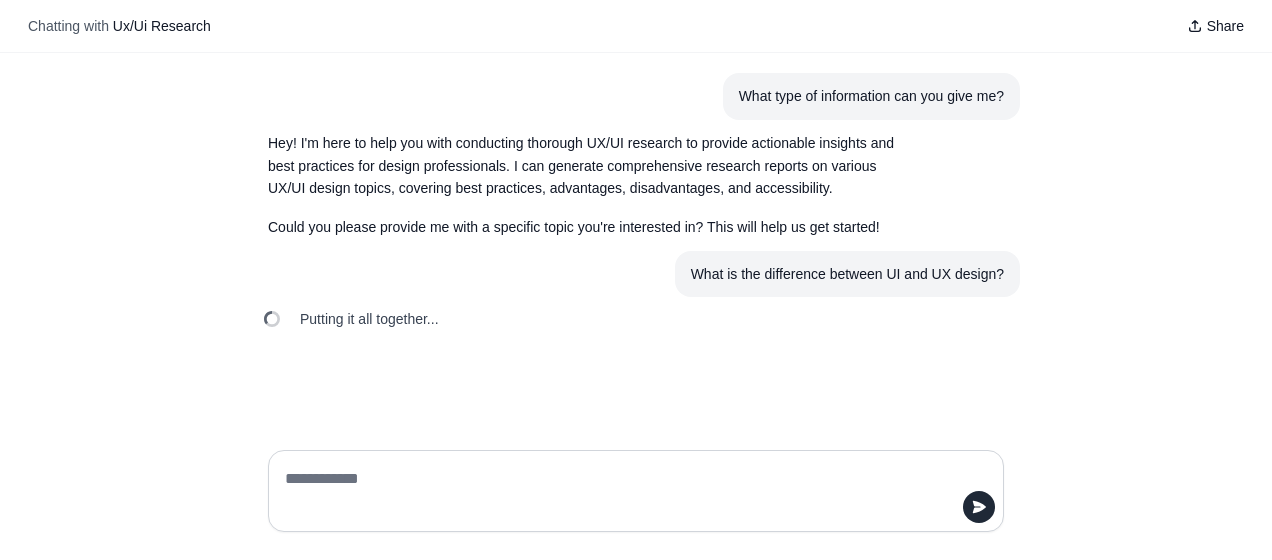 scroll, scrollTop: 0, scrollLeft: 0, axis: both 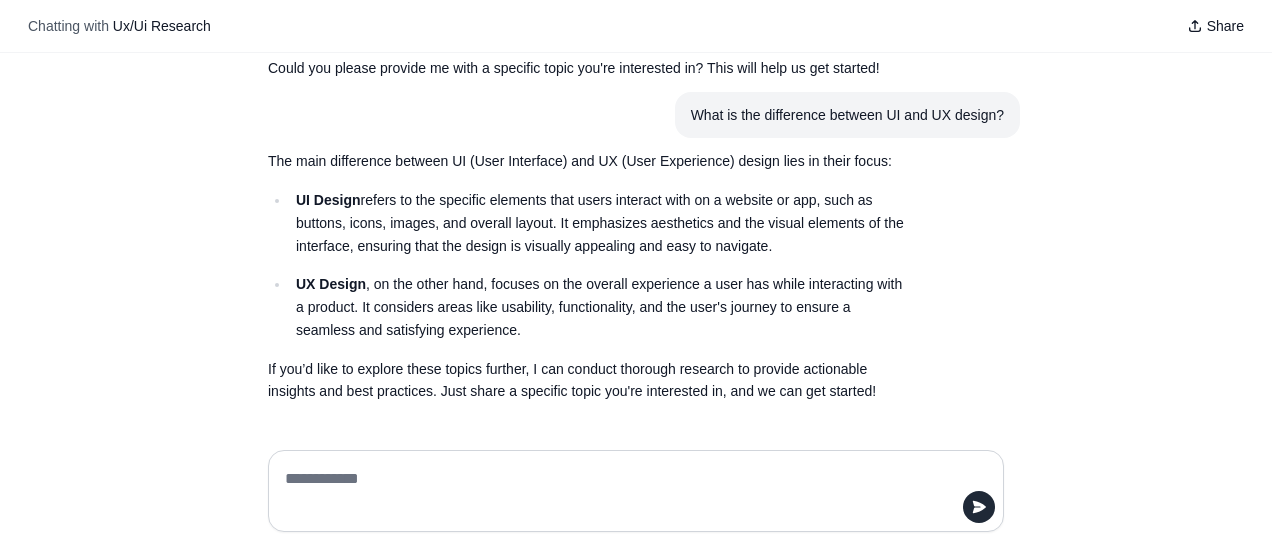 click at bounding box center (630, 491) 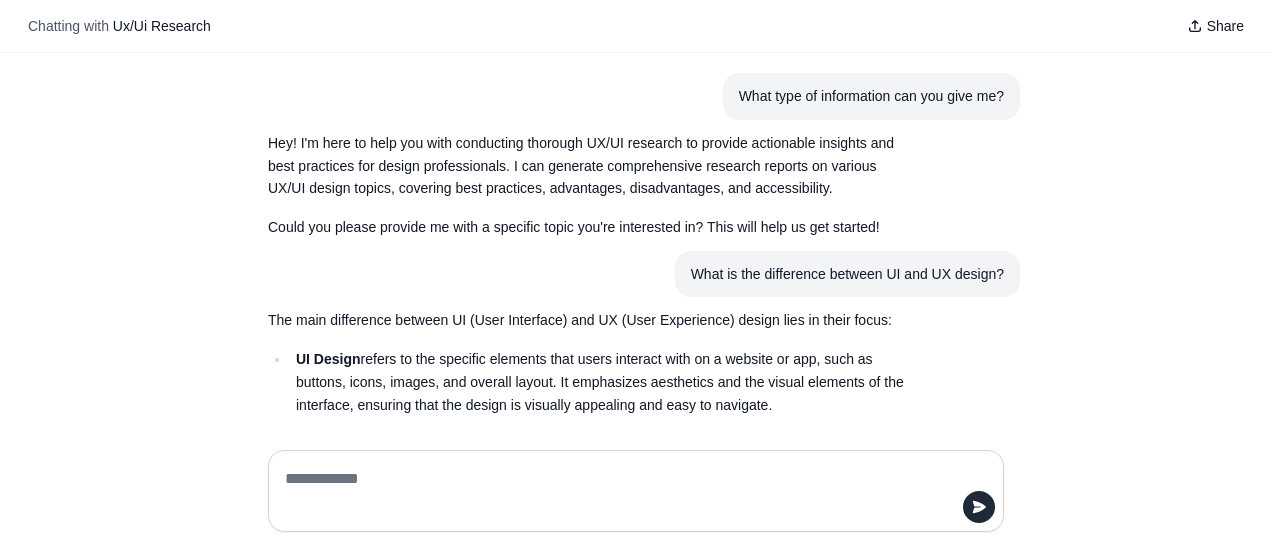 scroll, scrollTop: 0, scrollLeft: 0, axis: both 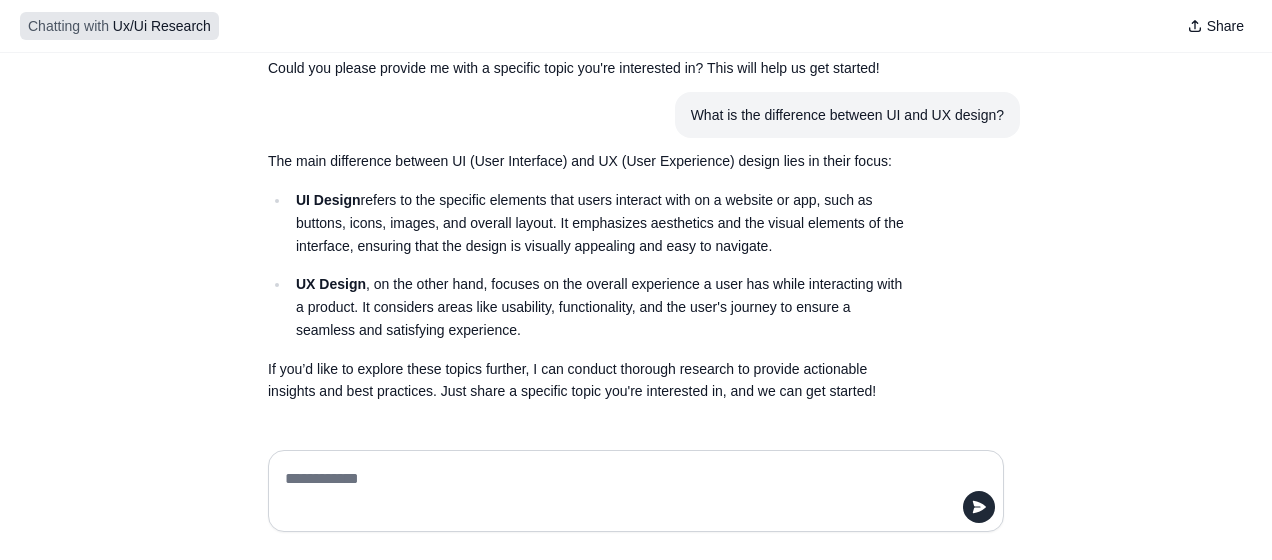 click on "Ux/Ui Research" at bounding box center (162, 26) 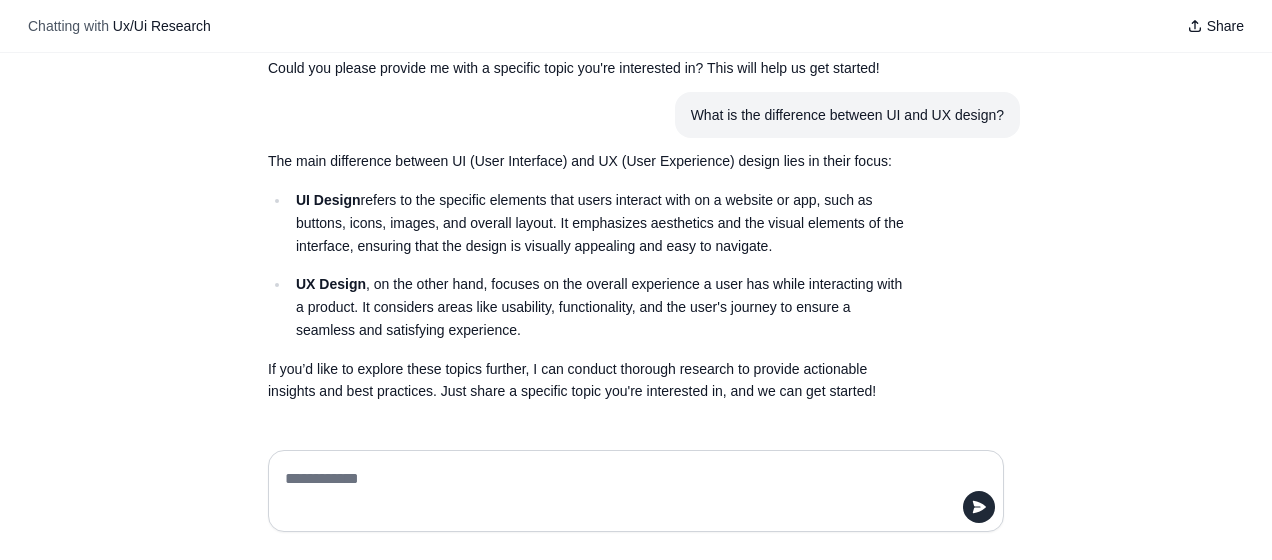 scroll, scrollTop: 0, scrollLeft: 0, axis: both 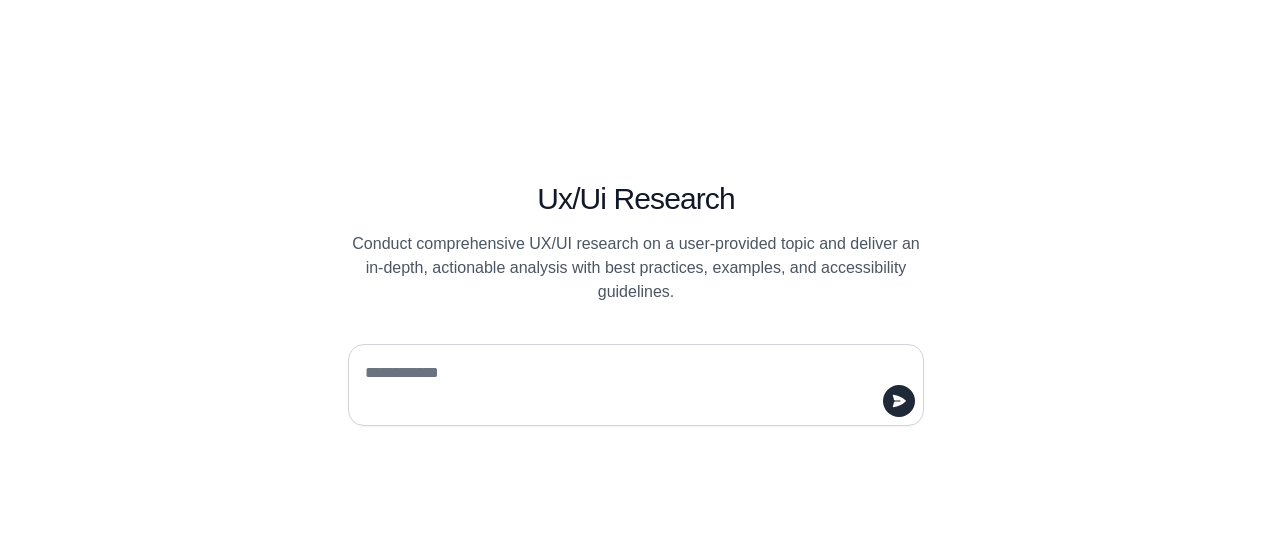 click at bounding box center [630, 385] 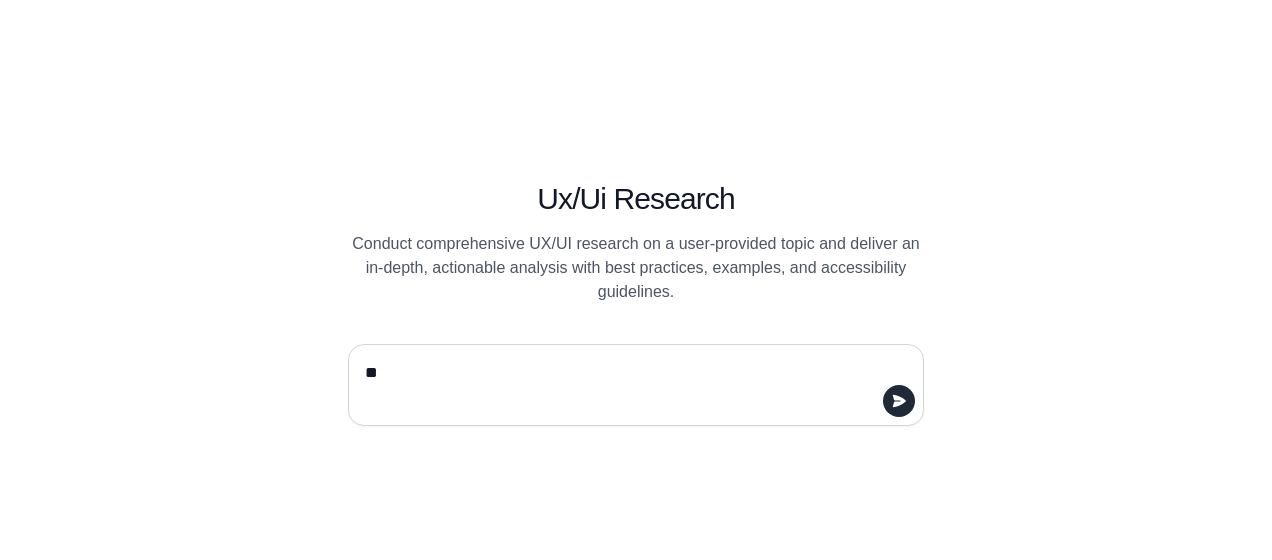 type on "*" 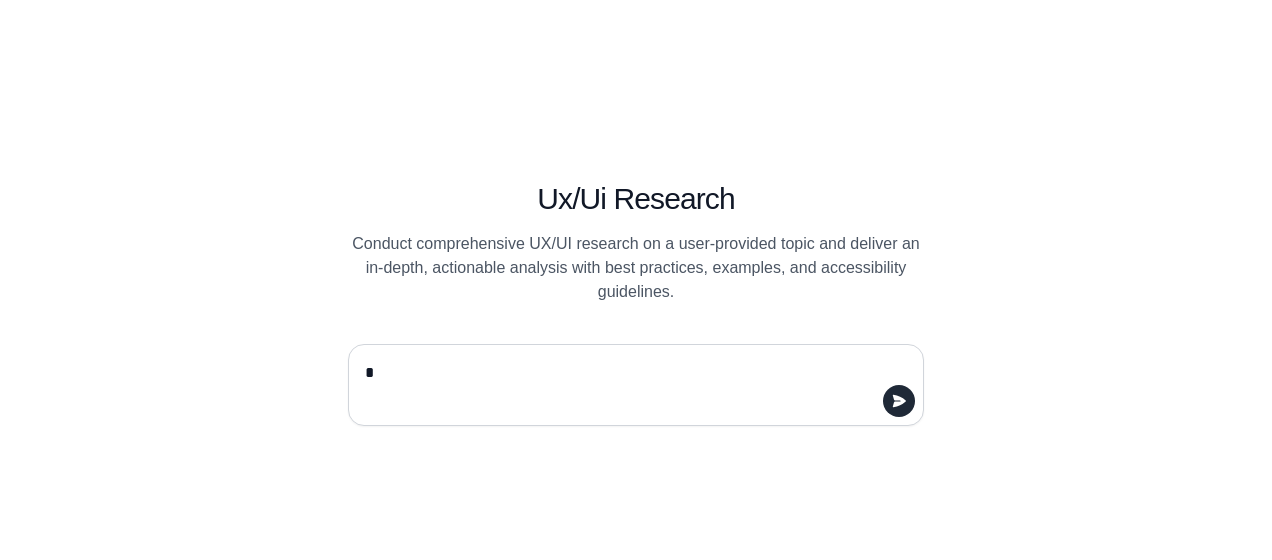 type on "**" 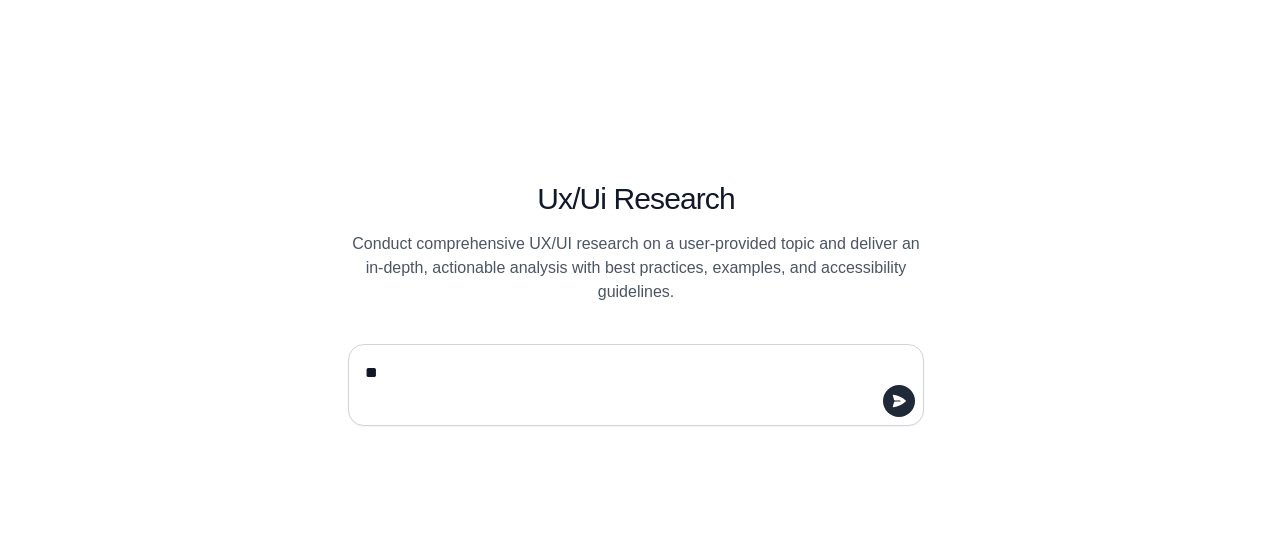 type 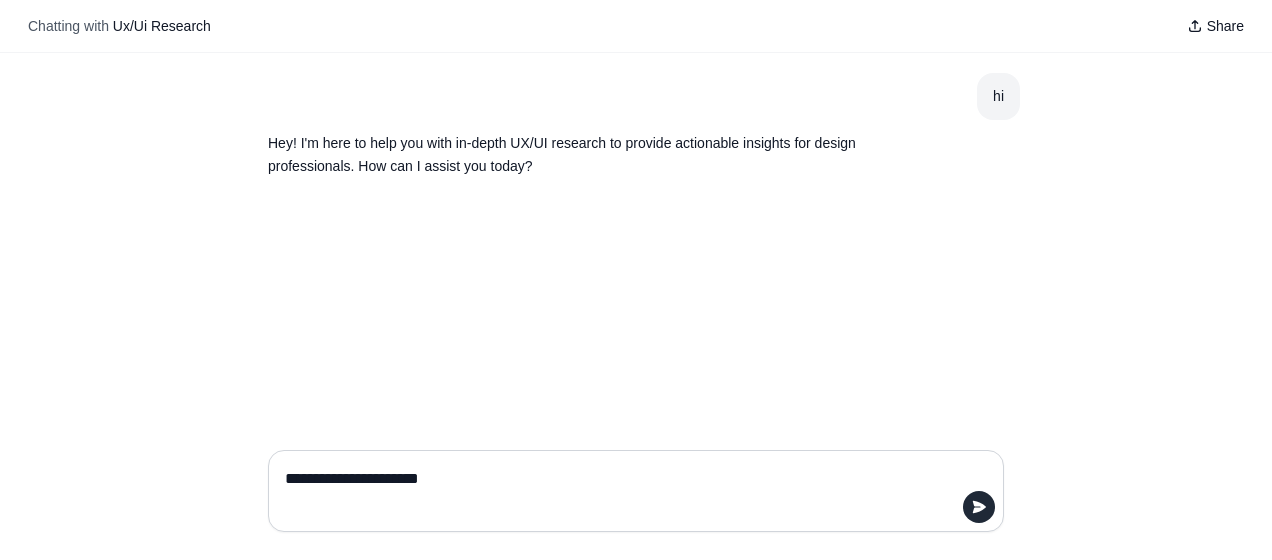 type on "**********" 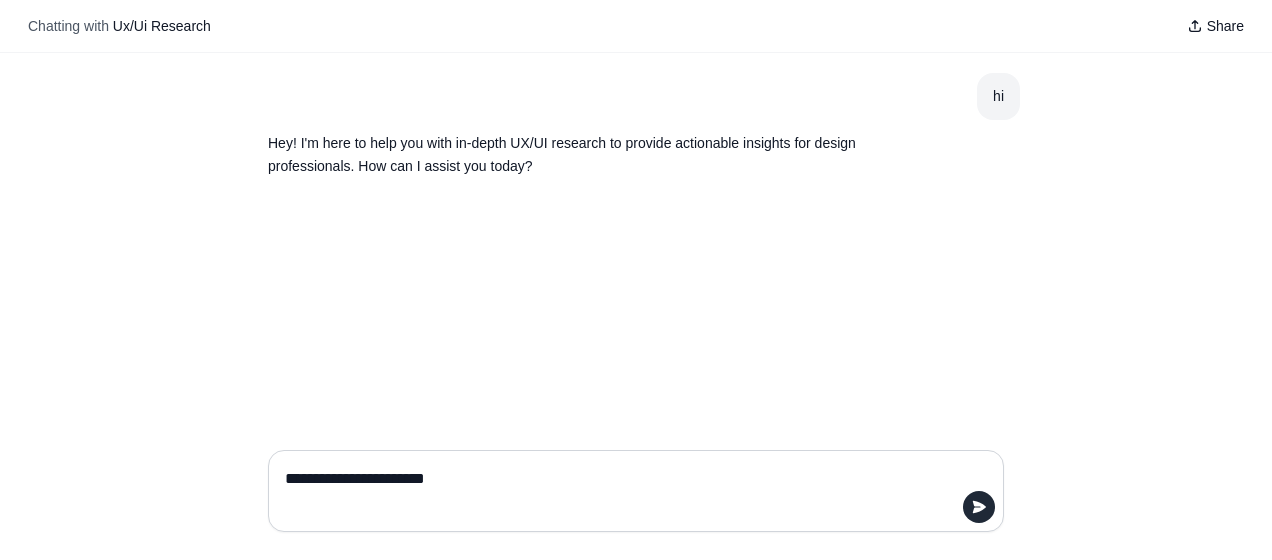 type 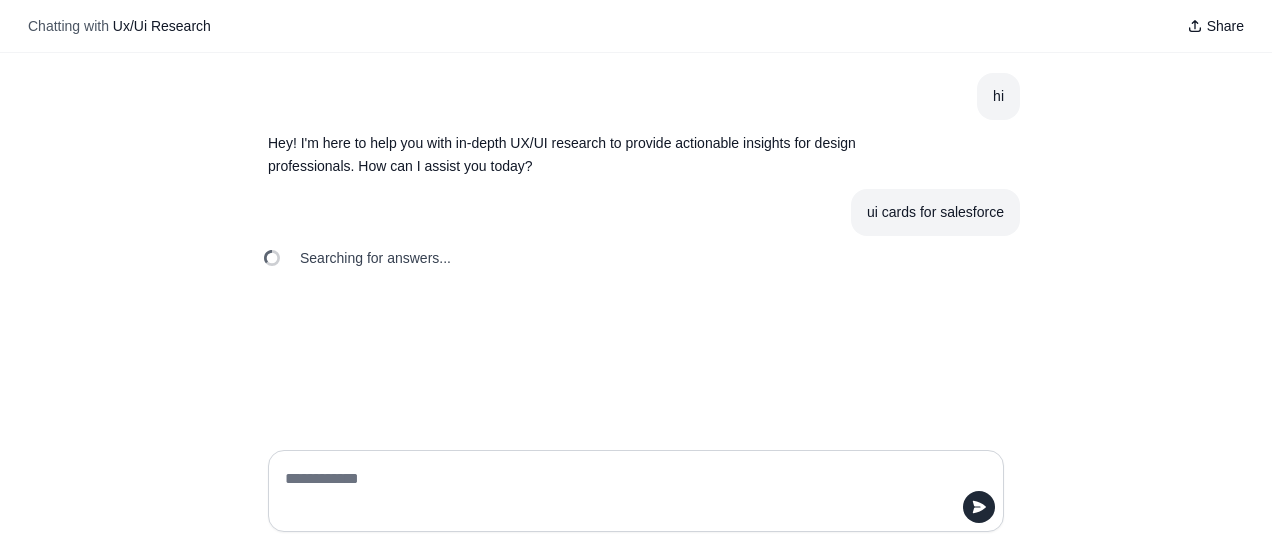 scroll, scrollTop: 0, scrollLeft: 0, axis: both 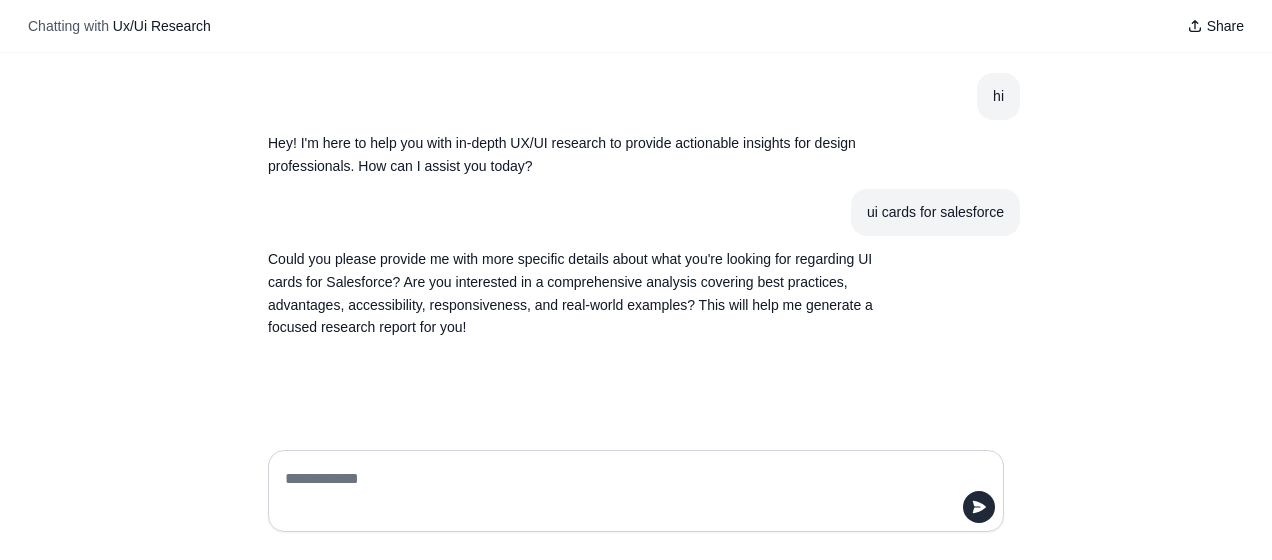 click at bounding box center [630, 491] 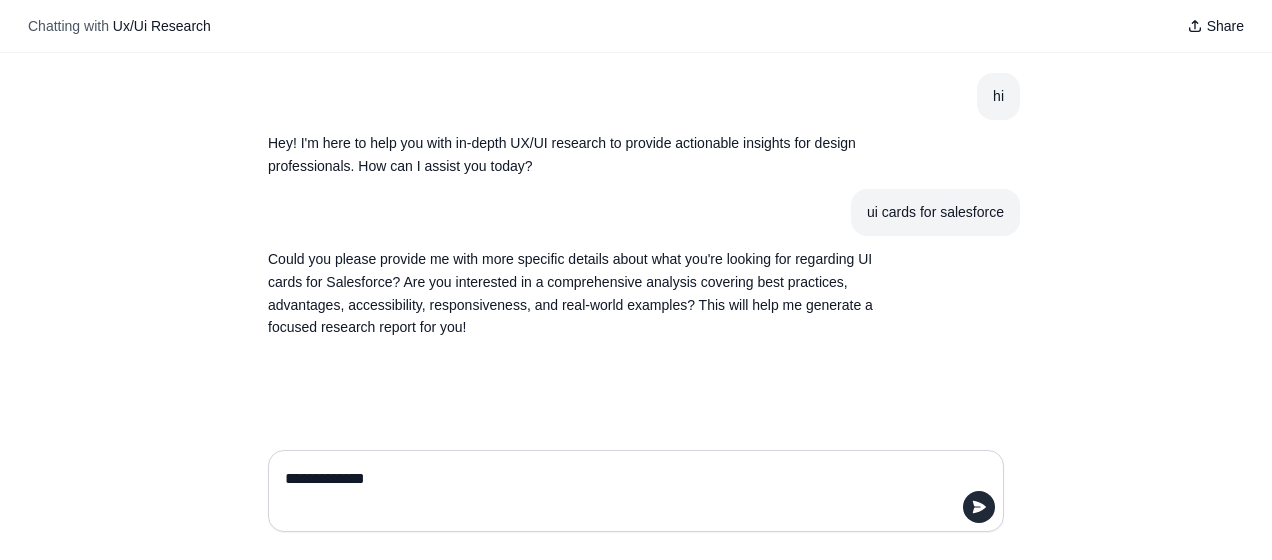 type on "**********" 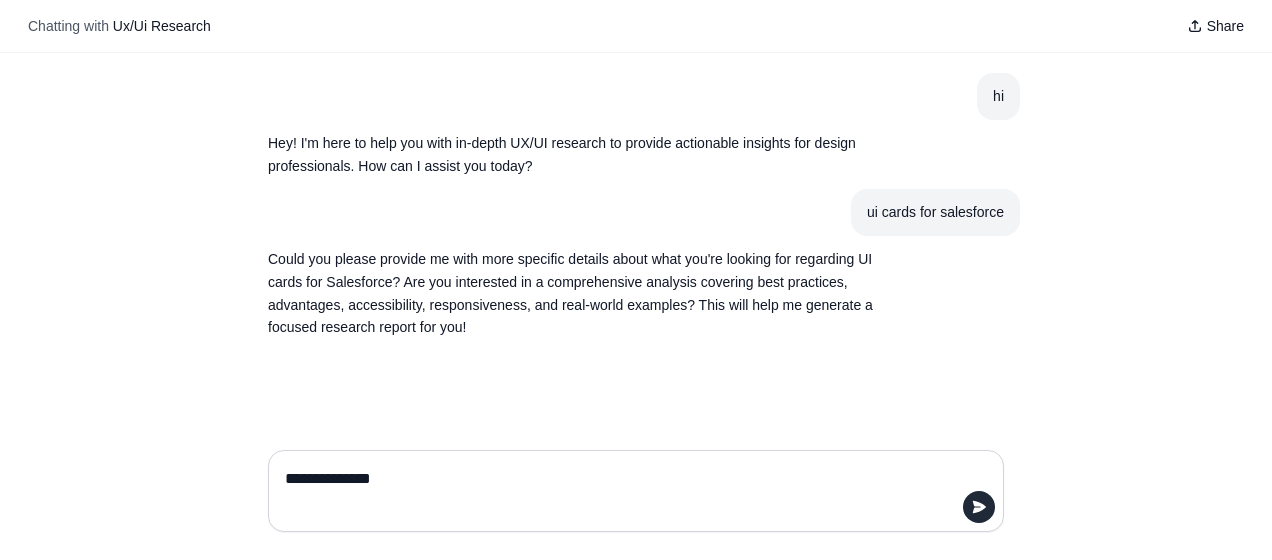 type 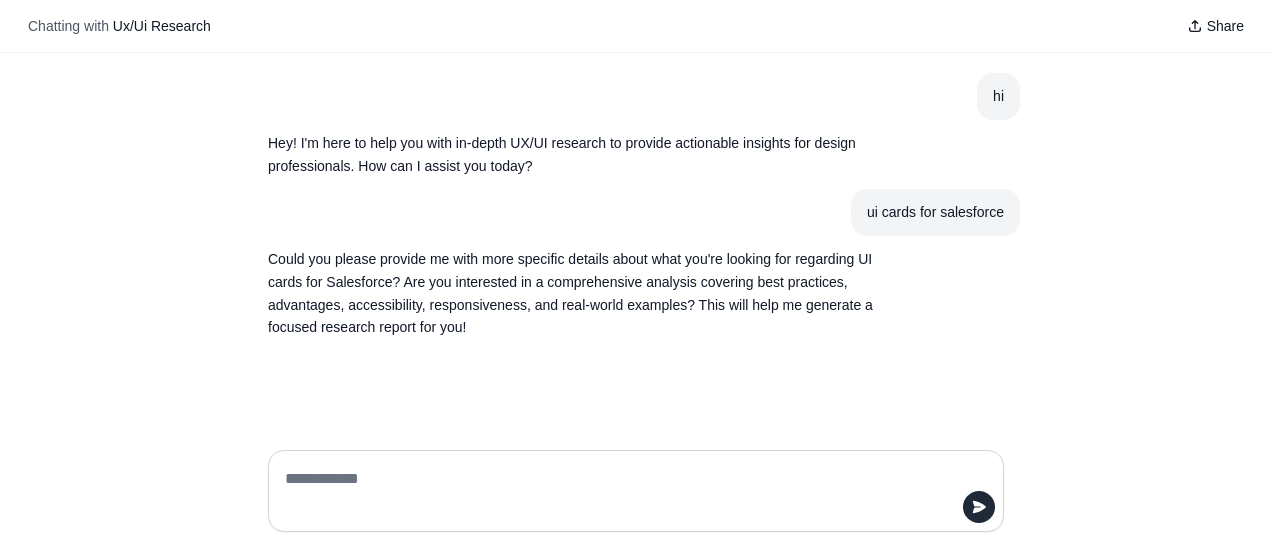 scroll, scrollTop: 26, scrollLeft: 0, axis: vertical 